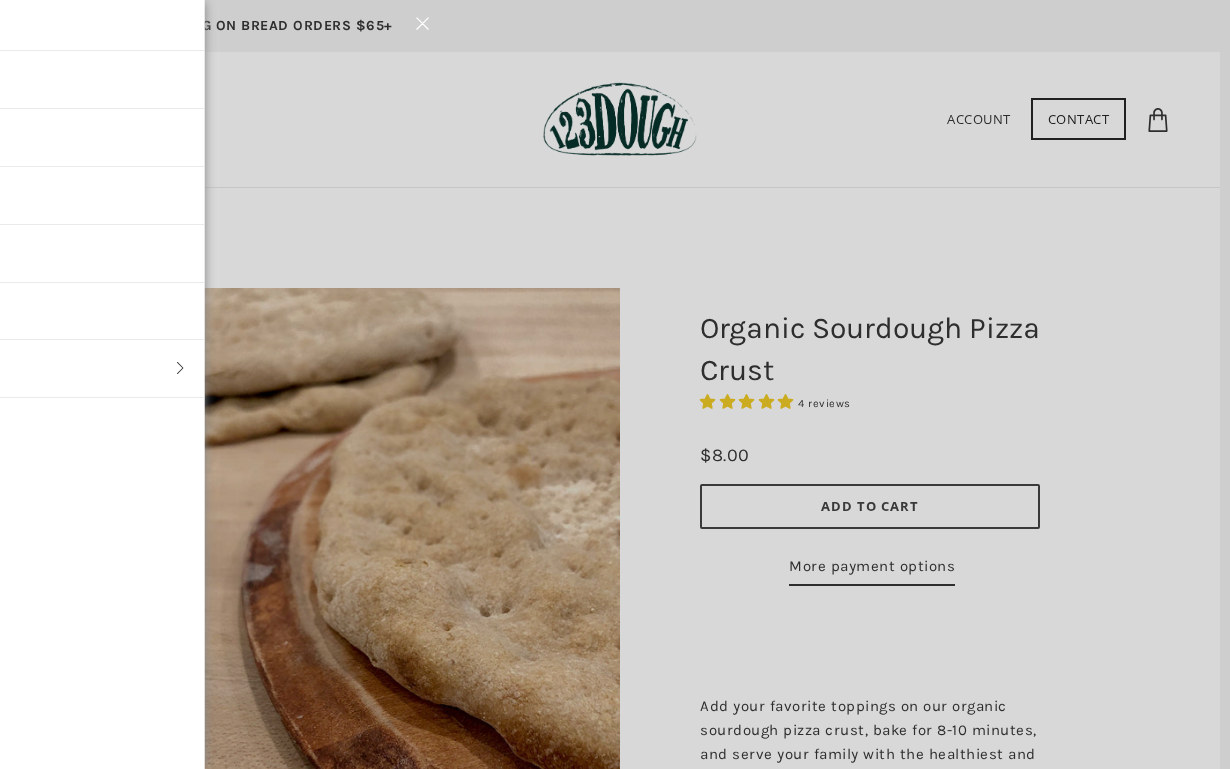 scroll, scrollTop: 0, scrollLeft: 0, axis: both 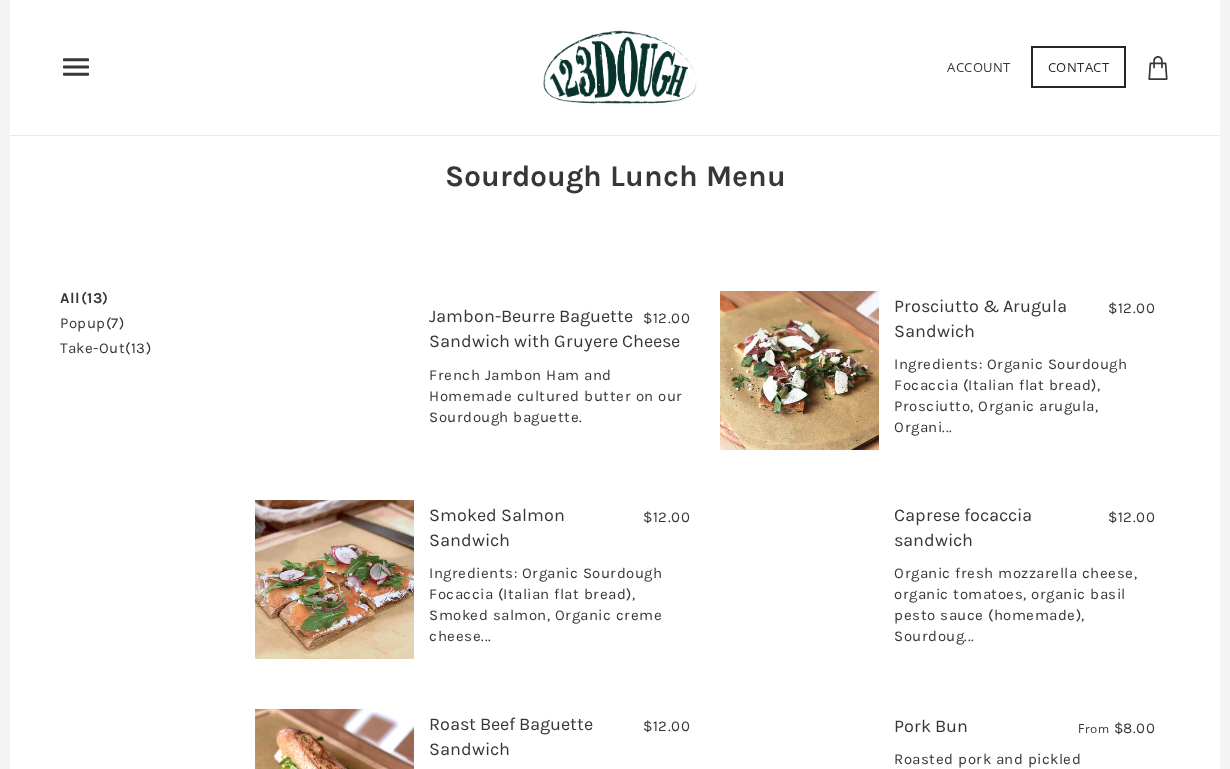 click on "Smoked Salmon Sandwich" at bounding box center [497, 527] 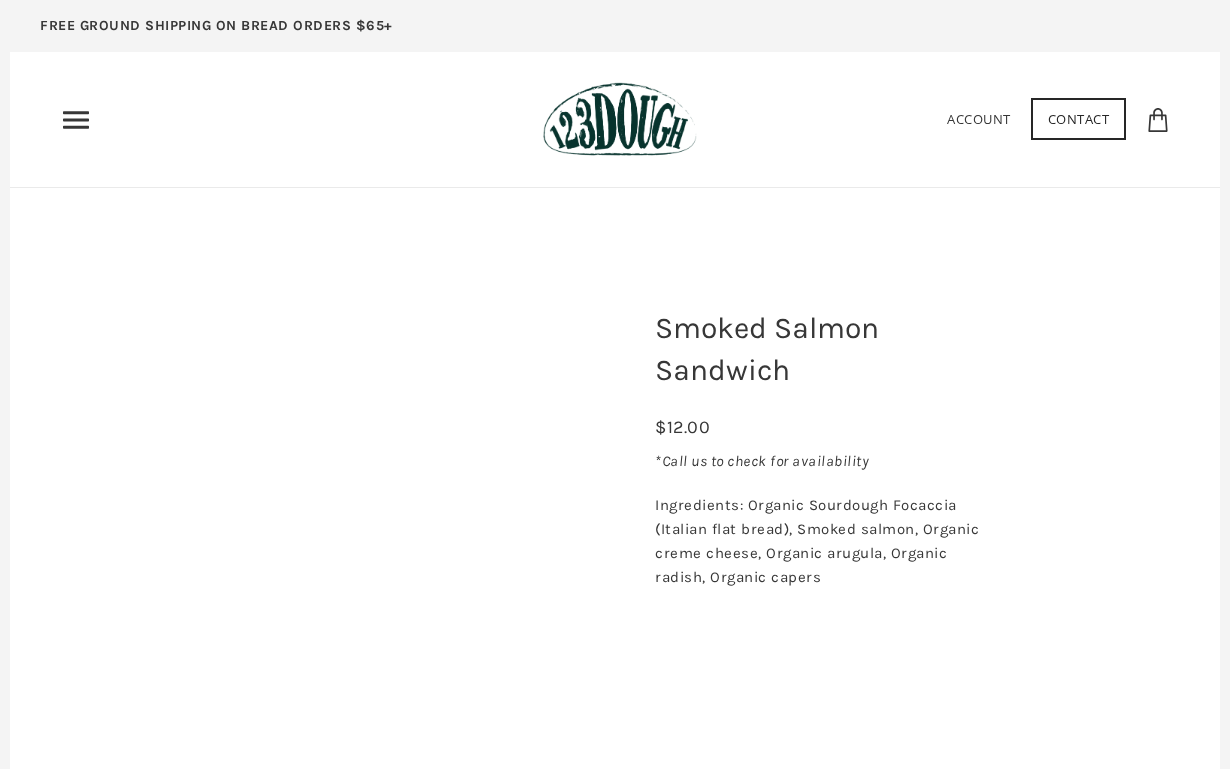scroll, scrollTop: 0, scrollLeft: 0, axis: both 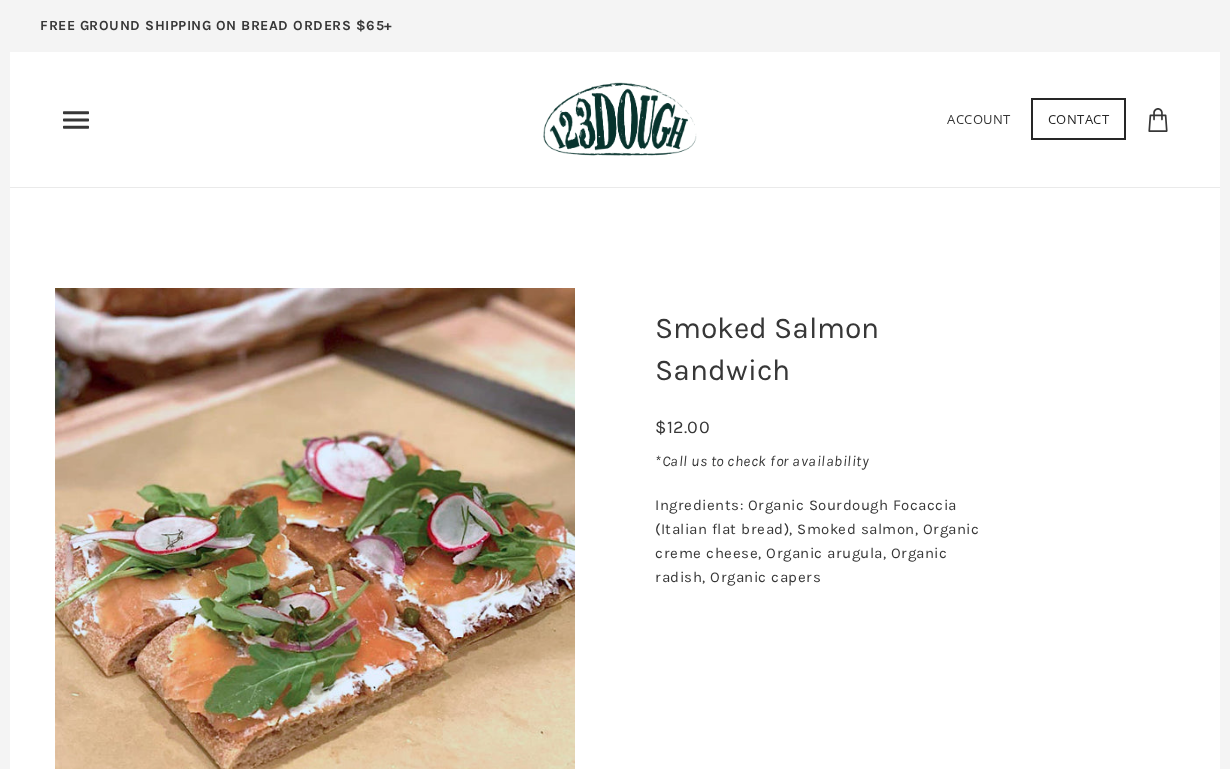 click at bounding box center [76, 120] 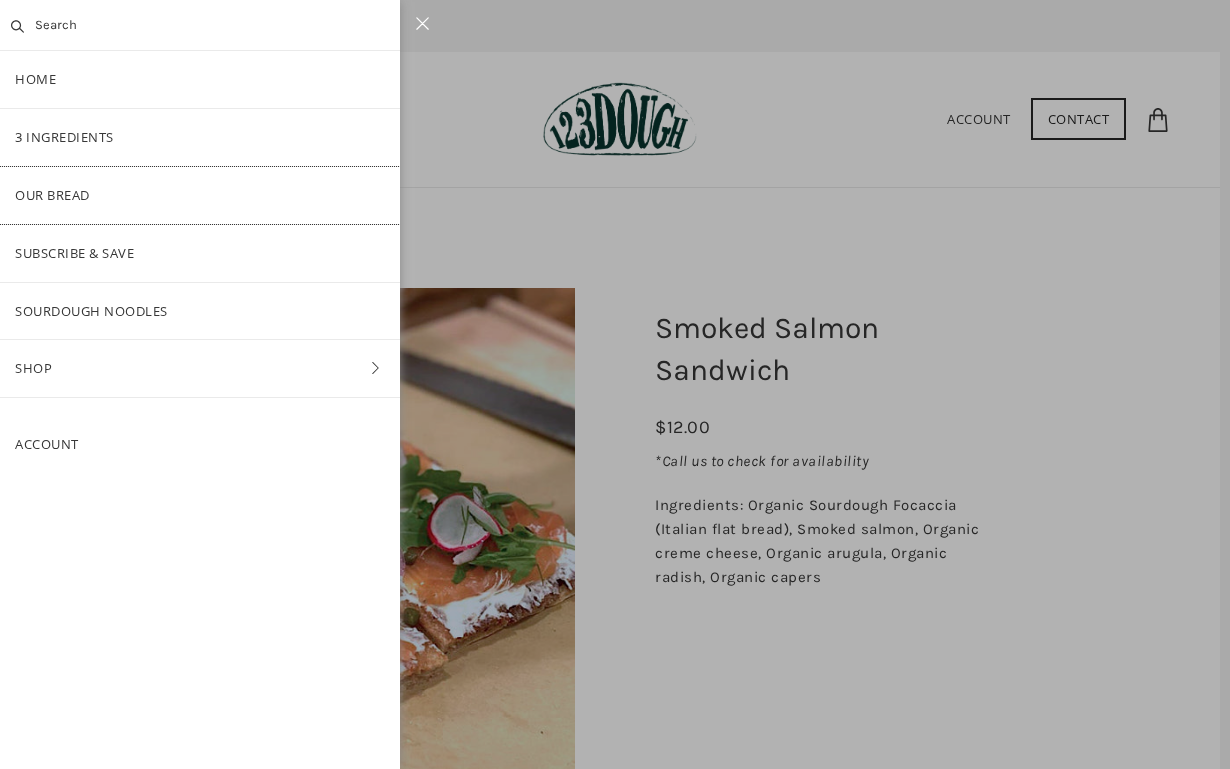 click on "Our Bread" at bounding box center (200, 195) 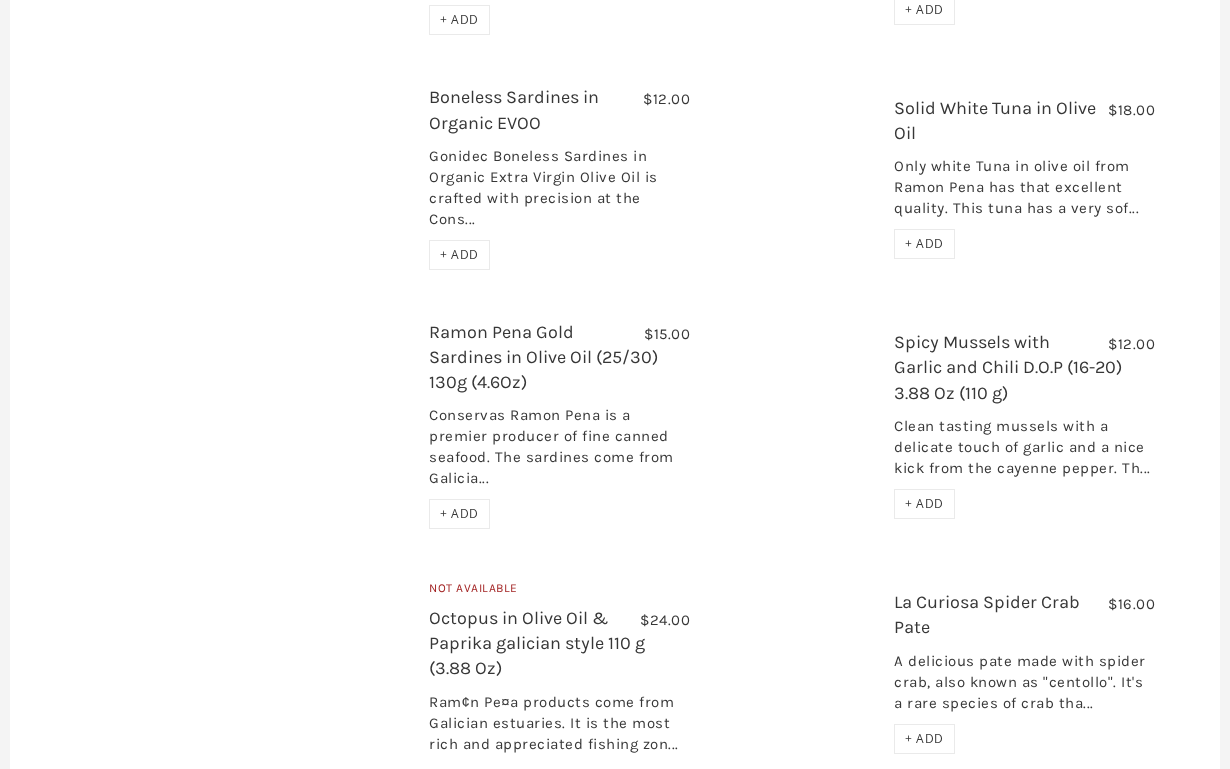 scroll, scrollTop: 3092, scrollLeft: 0, axis: vertical 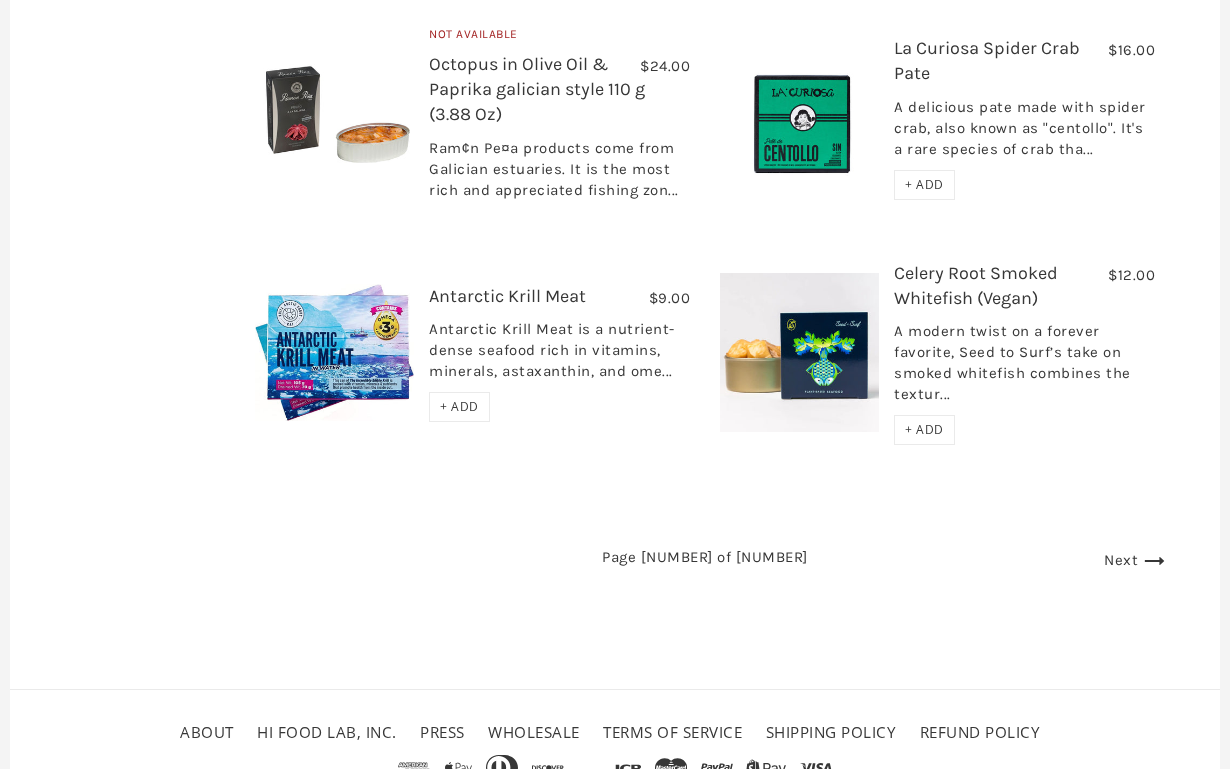 click at bounding box center [1154, 561] 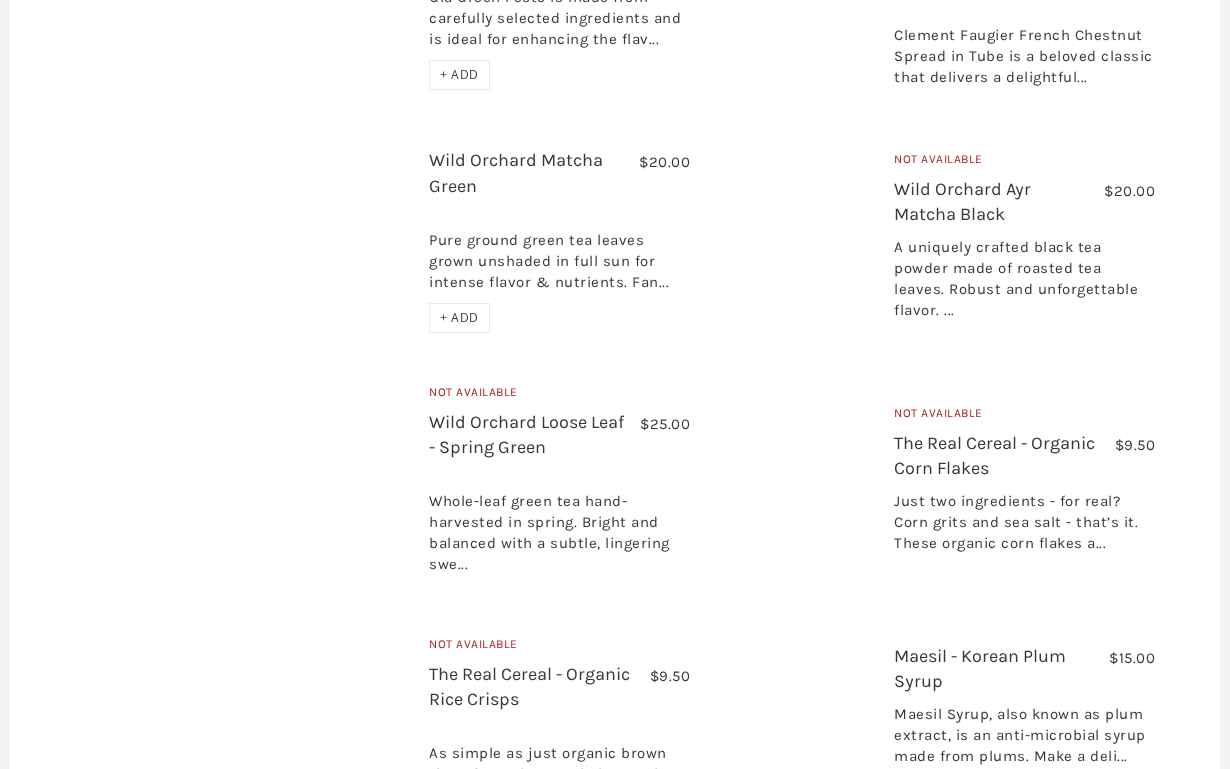 scroll, scrollTop: 1086, scrollLeft: 0, axis: vertical 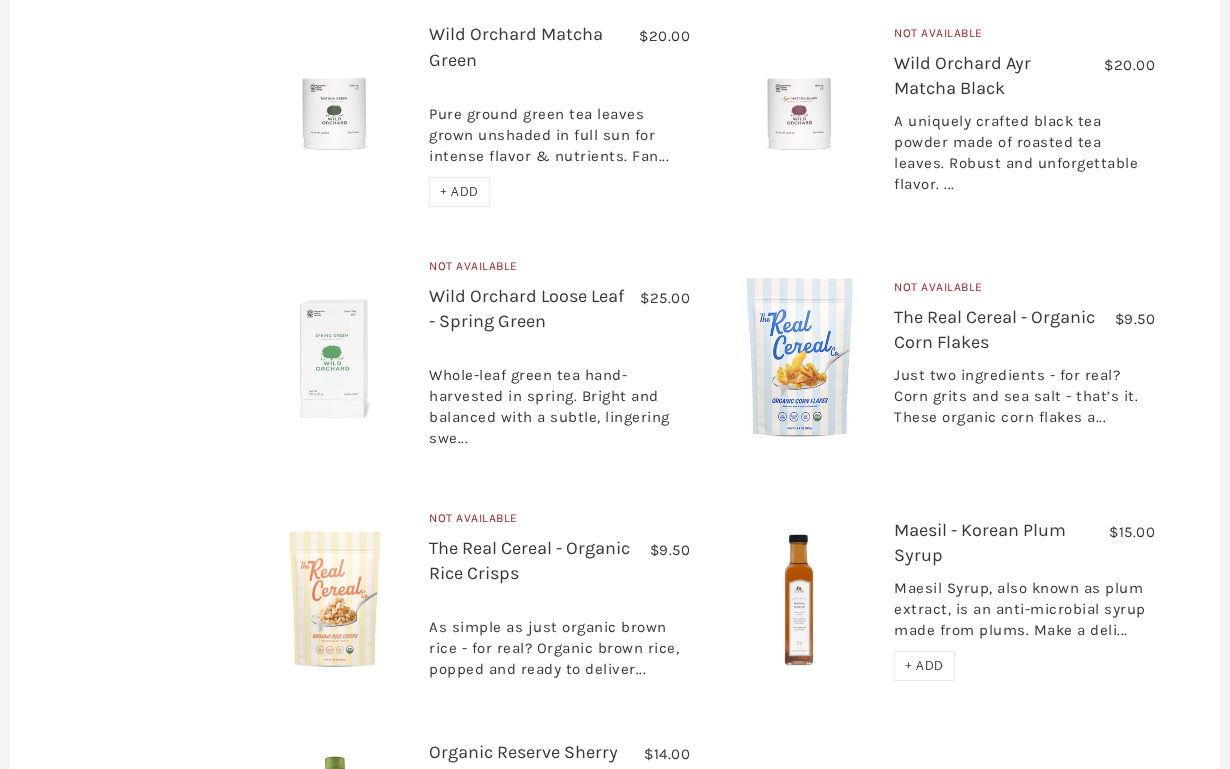 click at bounding box center (799, 114) 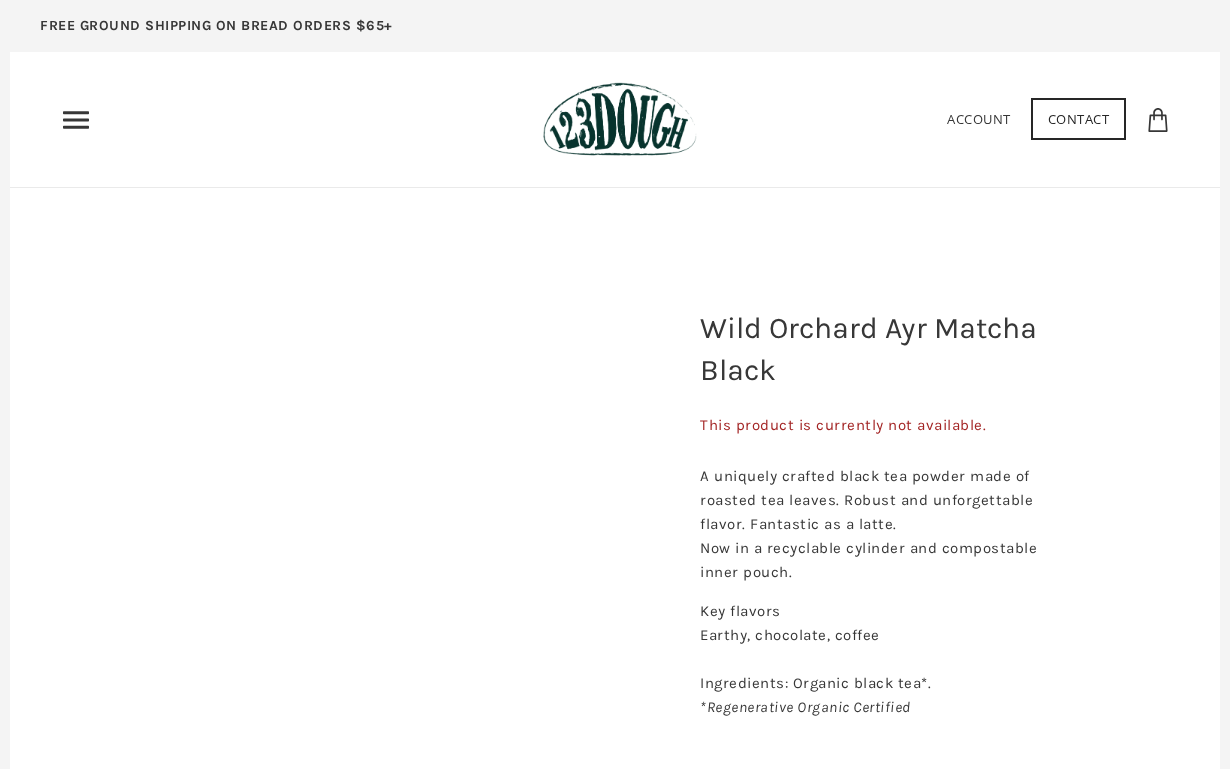 scroll, scrollTop: 0, scrollLeft: 0, axis: both 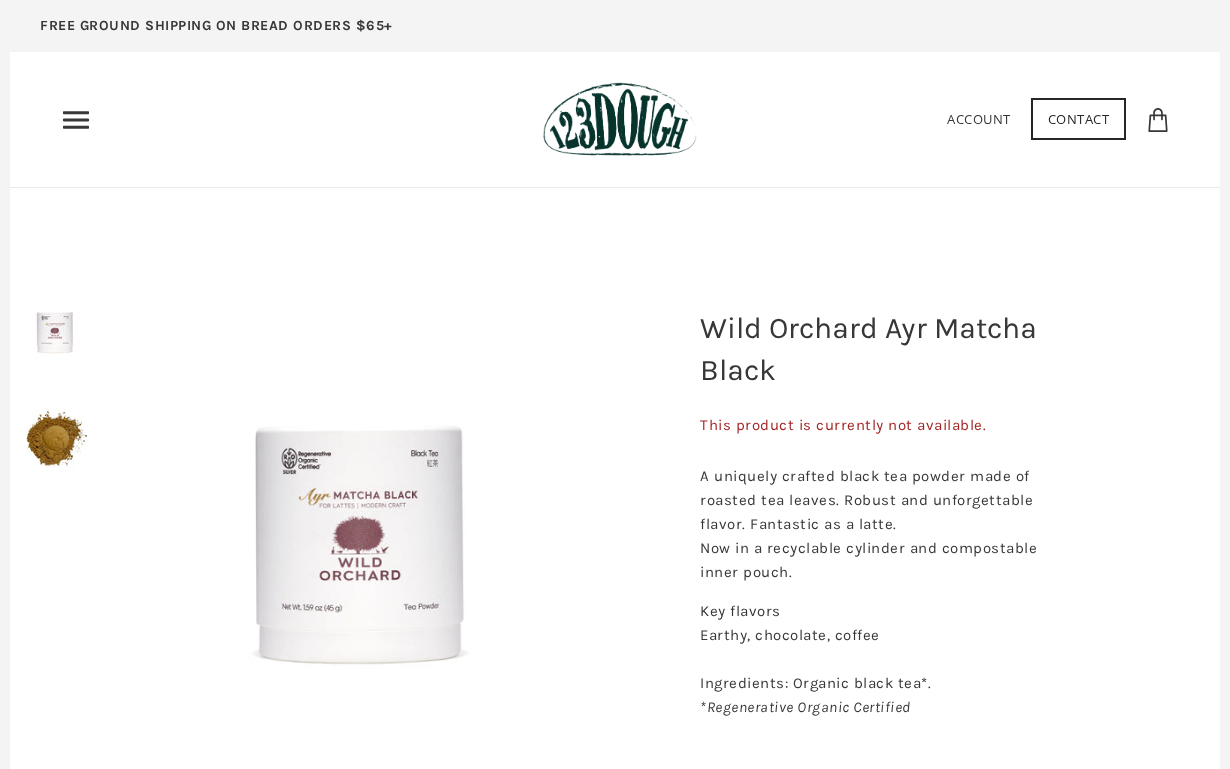 click at bounding box center (55, 333) 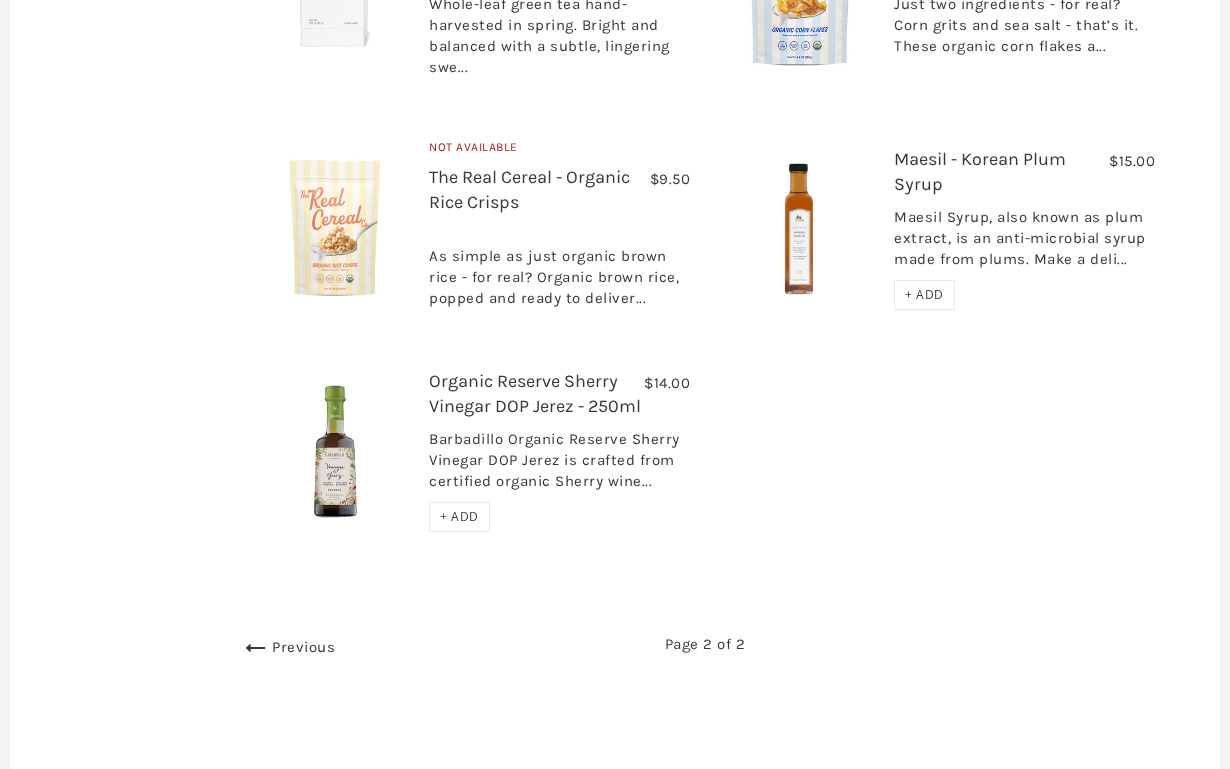 scroll, scrollTop: 1613, scrollLeft: 0, axis: vertical 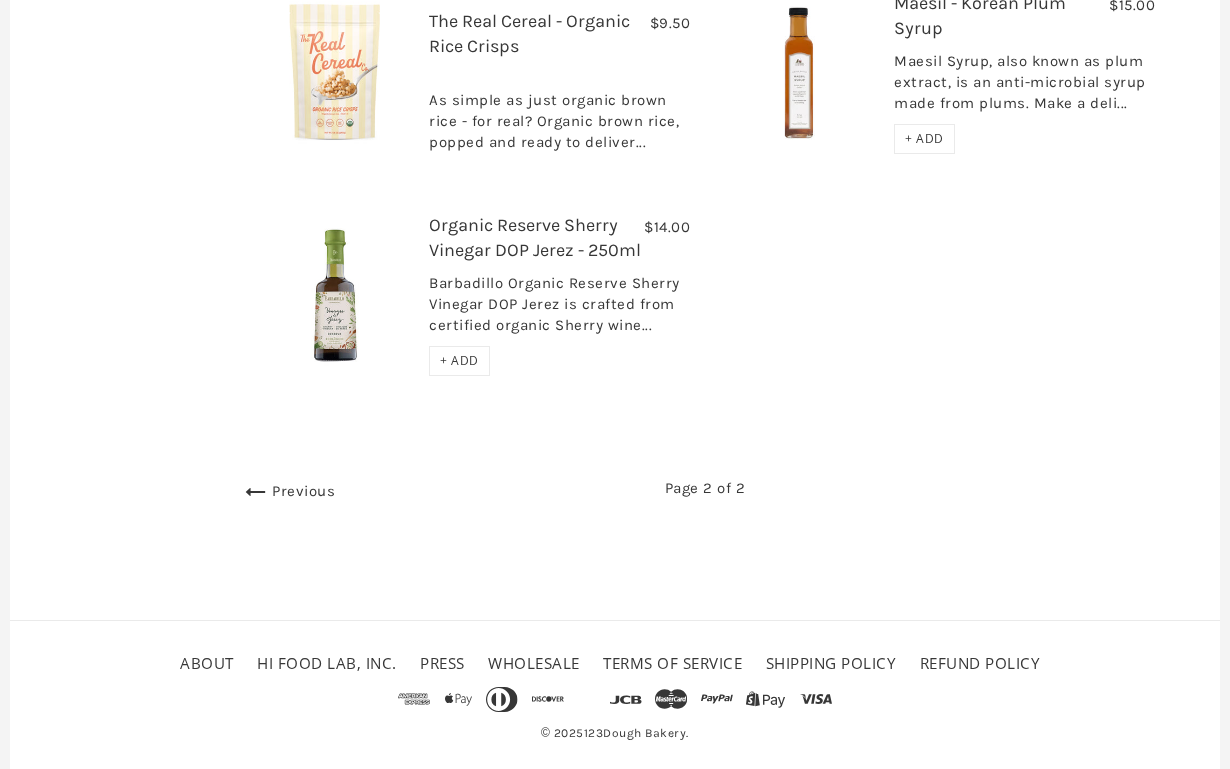 click at bounding box center [256, 492] 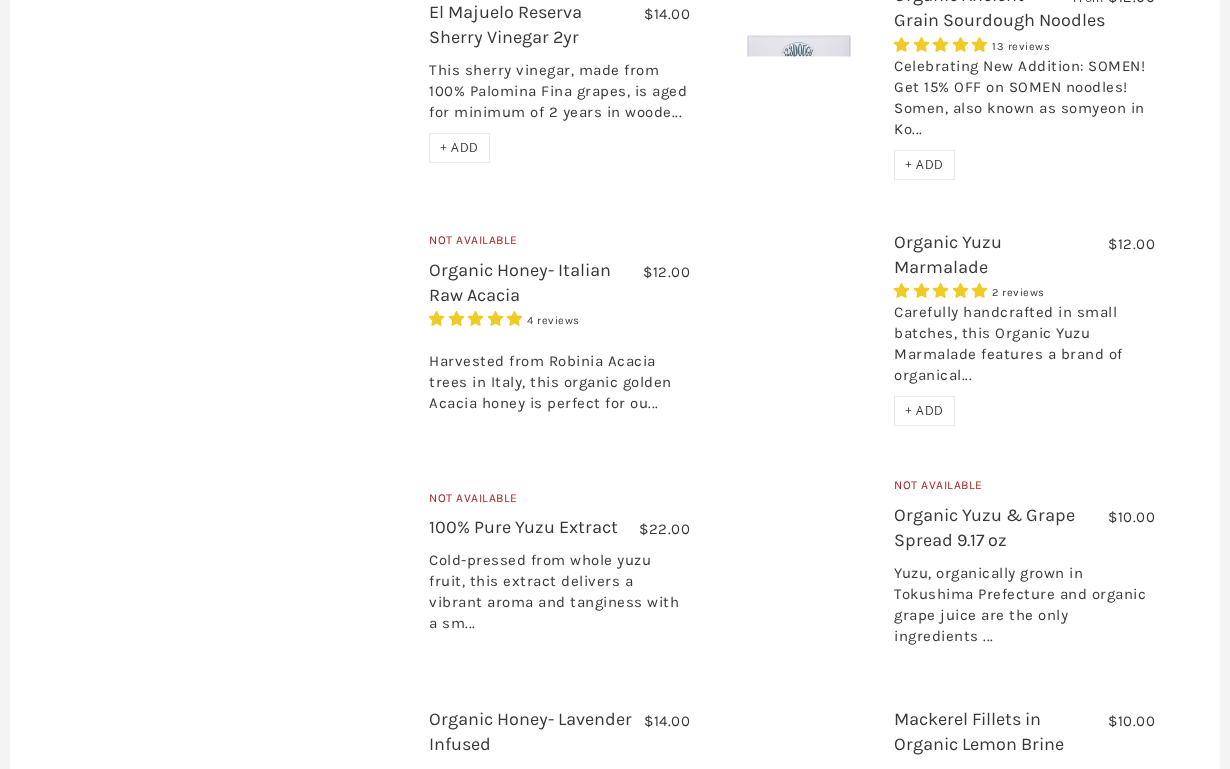 scroll, scrollTop: 1793, scrollLeft: 0, axis: vertical 